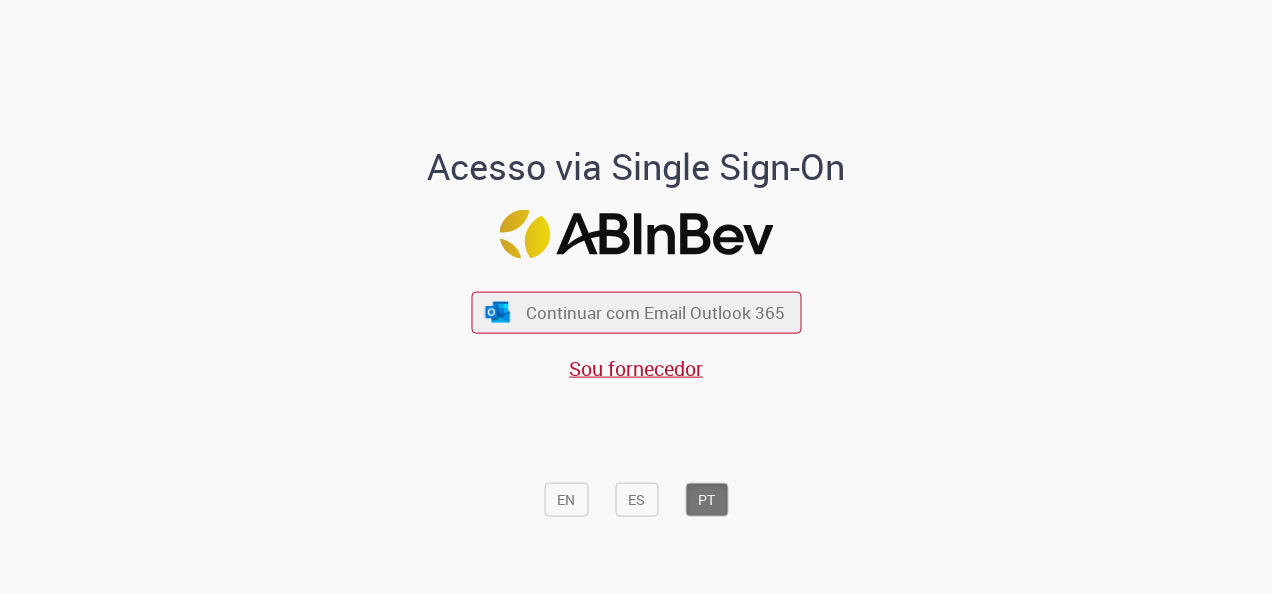 scroll, scrollTop: 0, scrollLeft: 0, axis: both 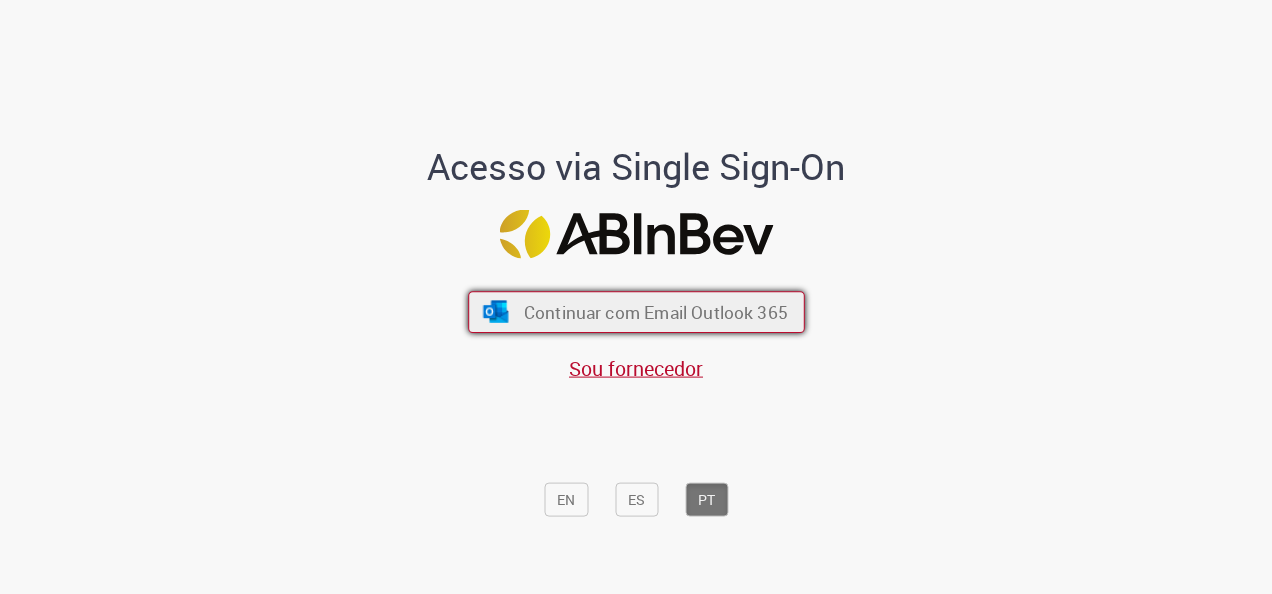 click on "Continuar com Email Outlook 365" at bounding box center [655, 312] 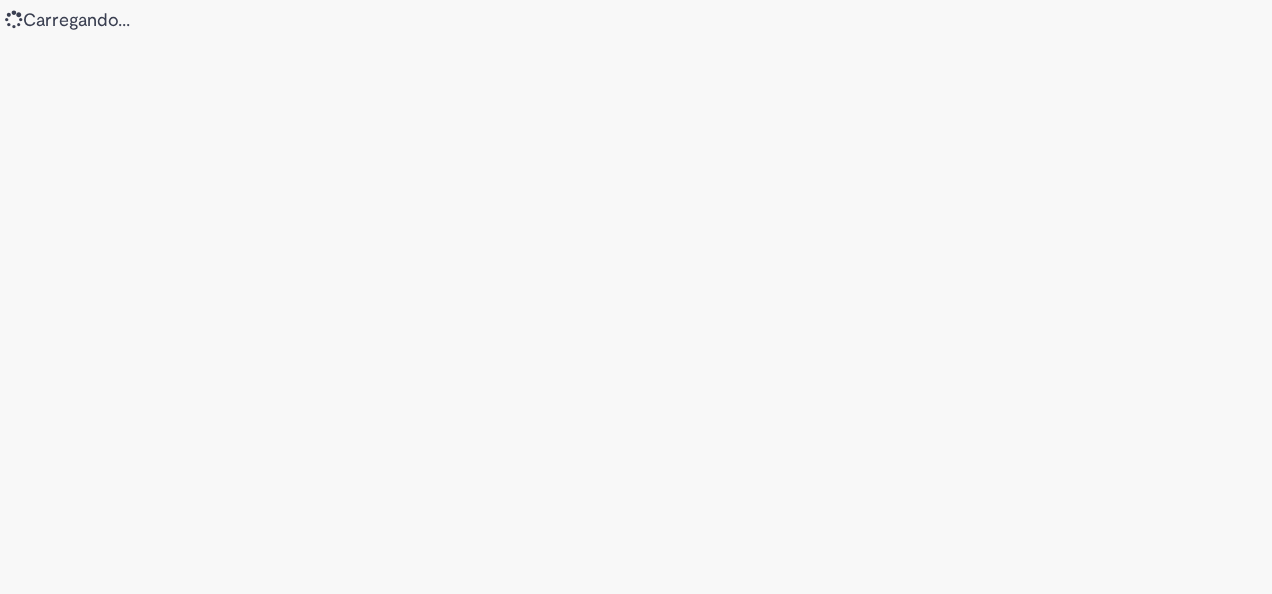 scroll, scrollTop: 0, scrollLeft: 0, axis: both 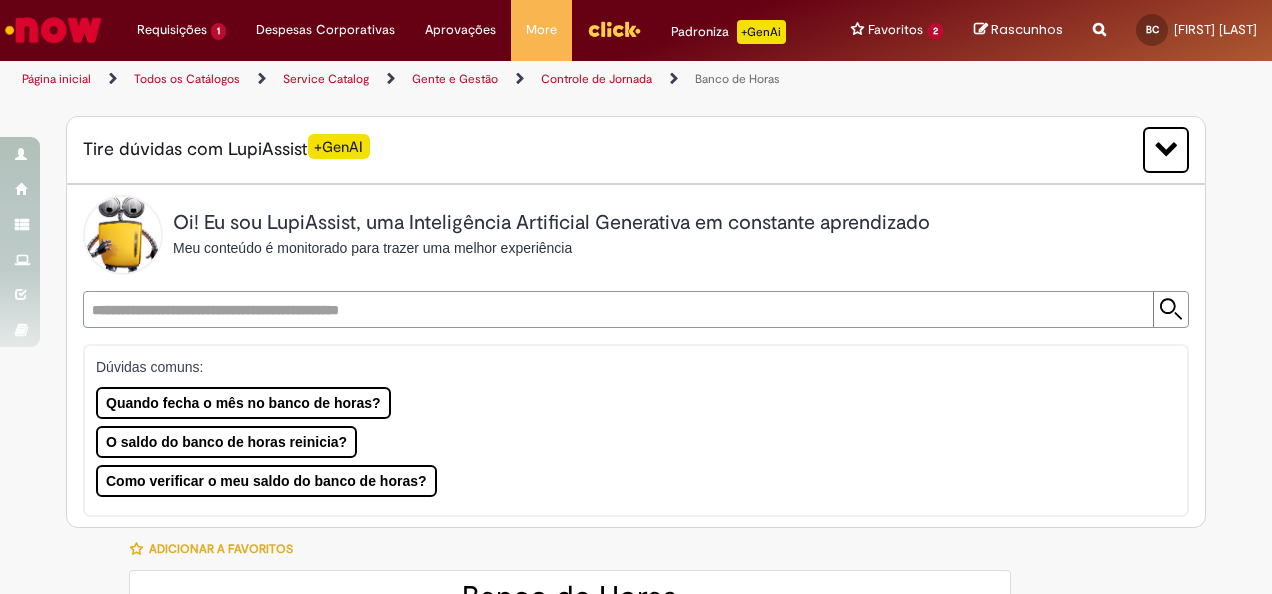 type on "********" 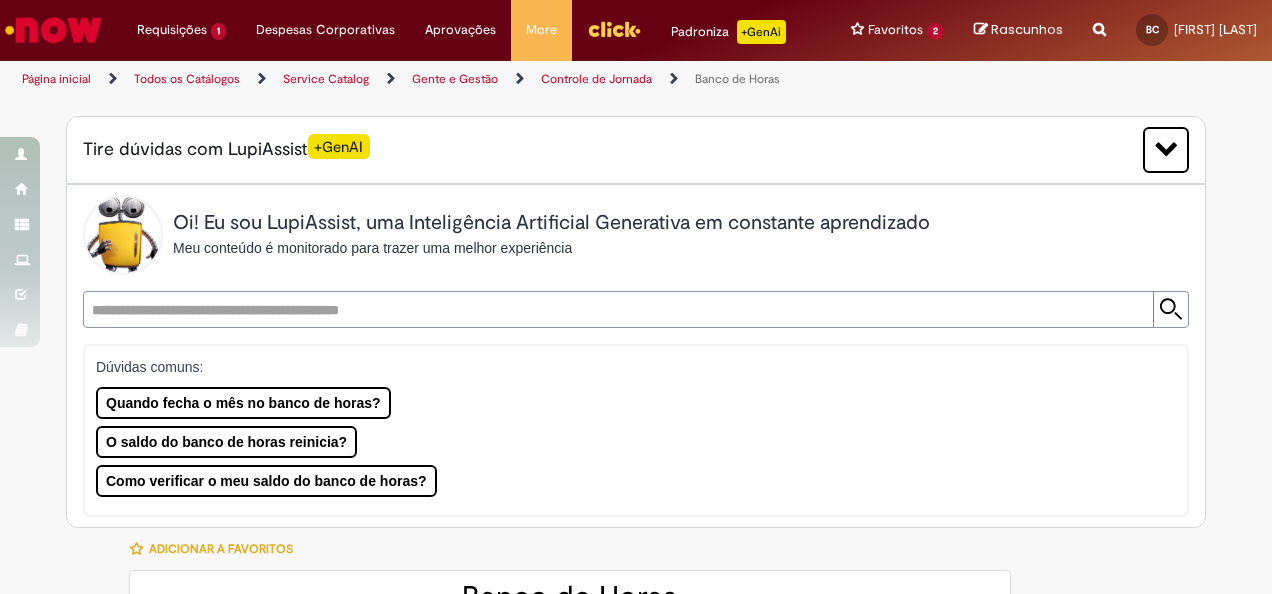type on "**********" 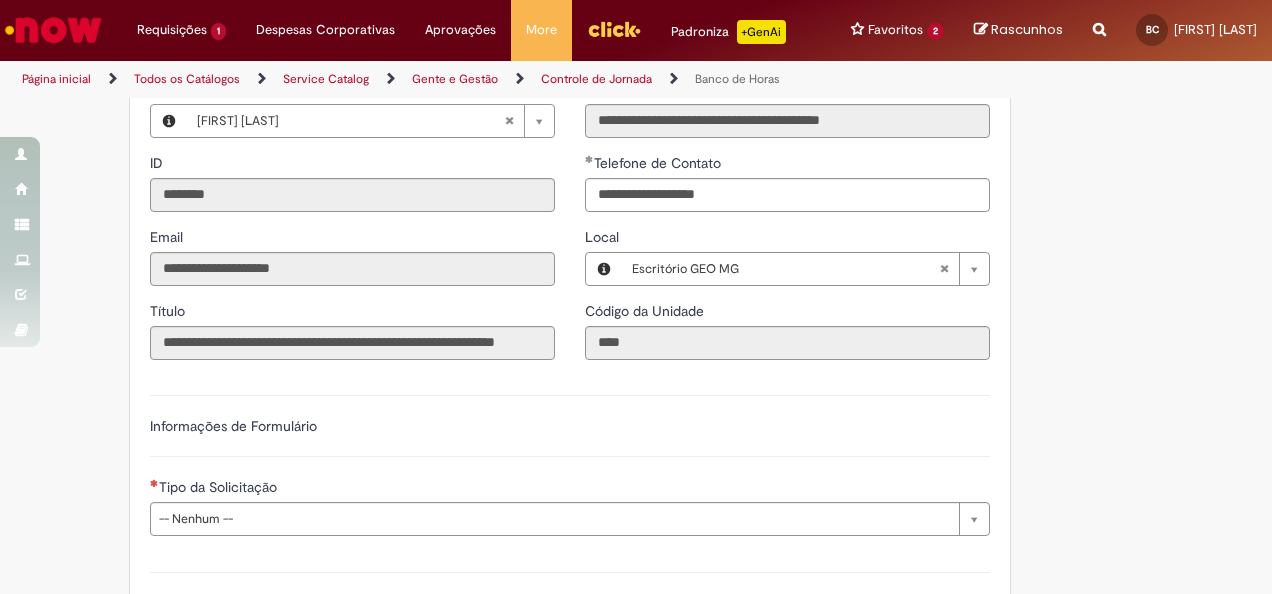 scroll, scrollTop: 1100, scrollLeft: 0, axis: vertical 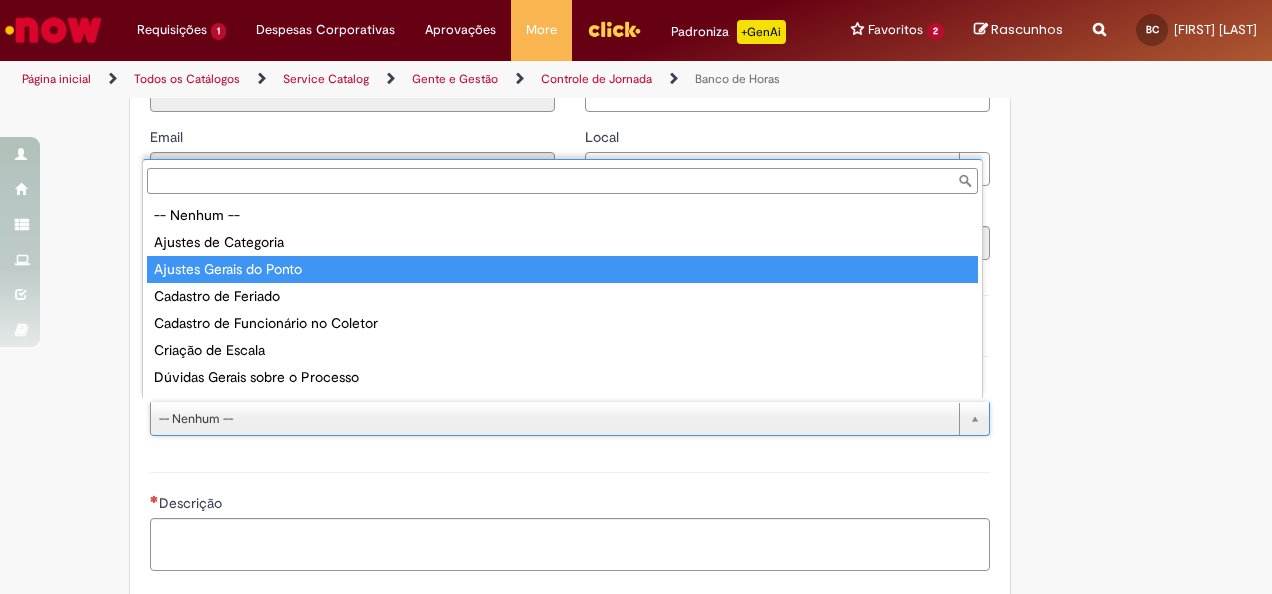 type on "**********" 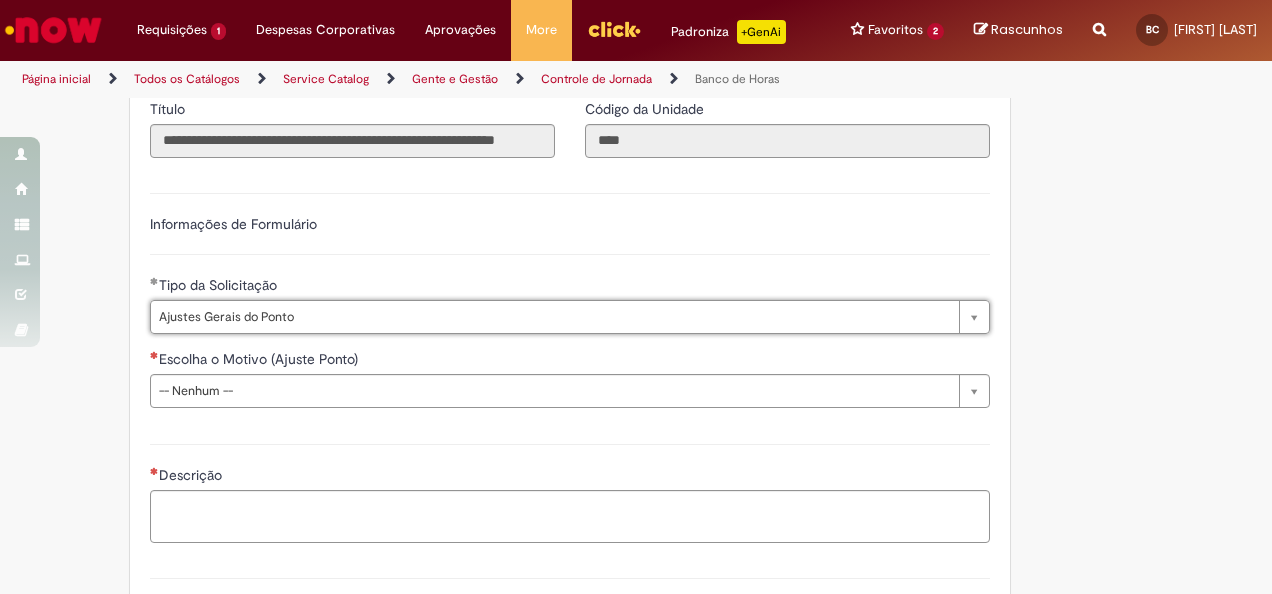 scroll, scrollTop: 1300, scrollLeft: 0, axis: vertical 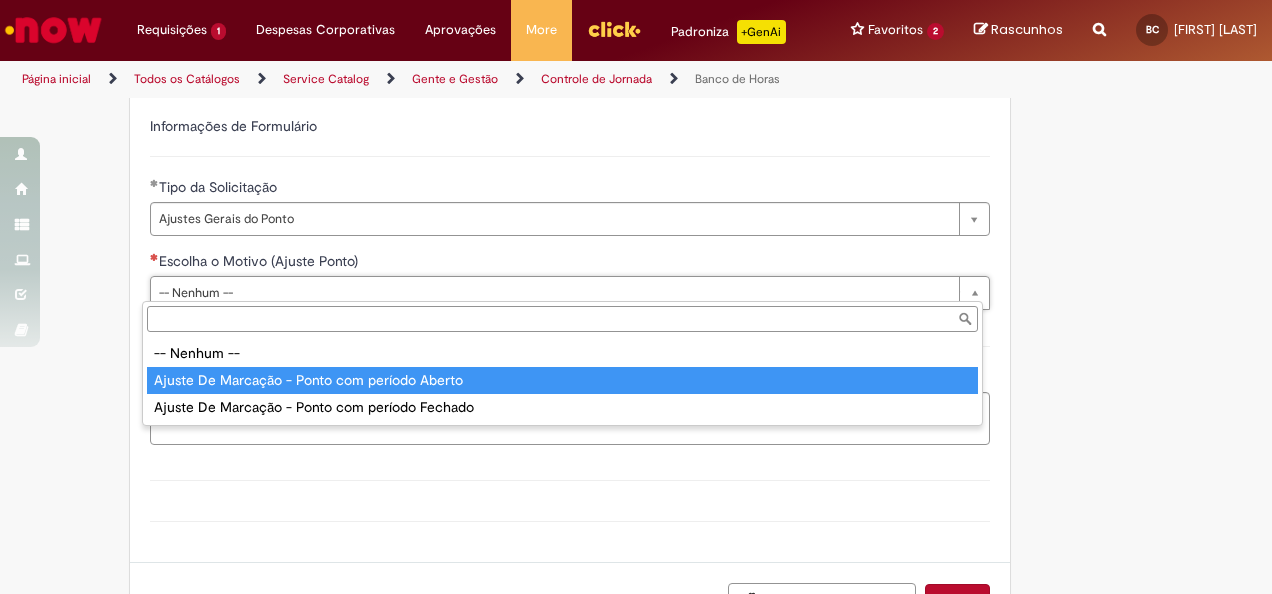 type on "**********" 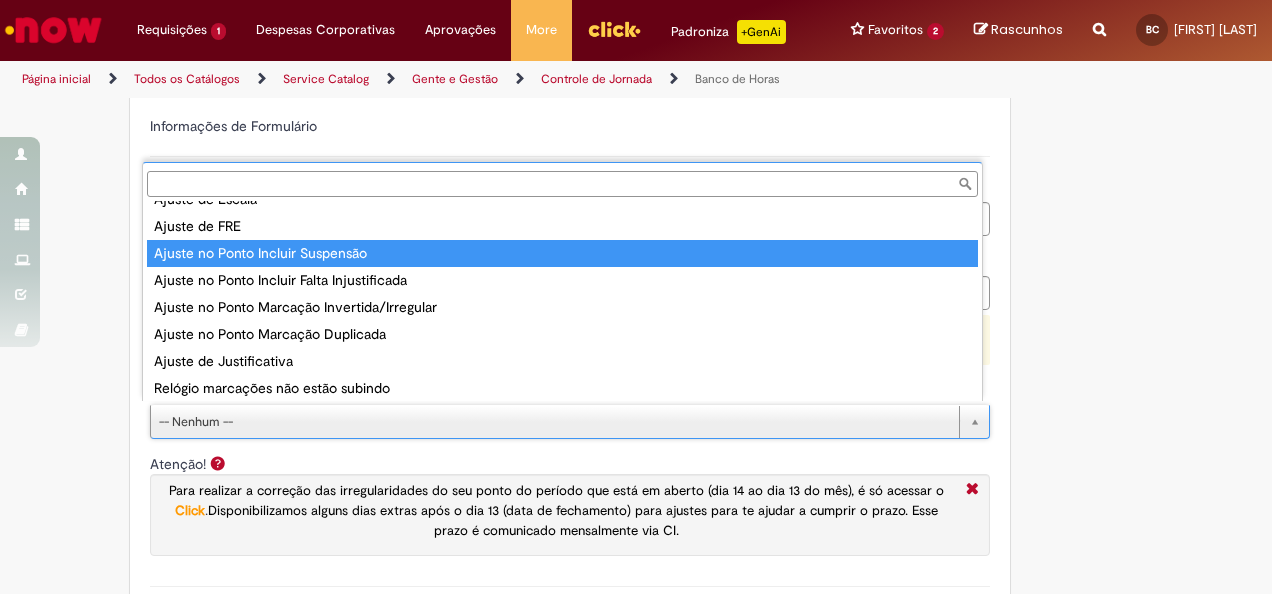 scroll, scrollTop: 104, scrollLeft: 0, axis: vertical 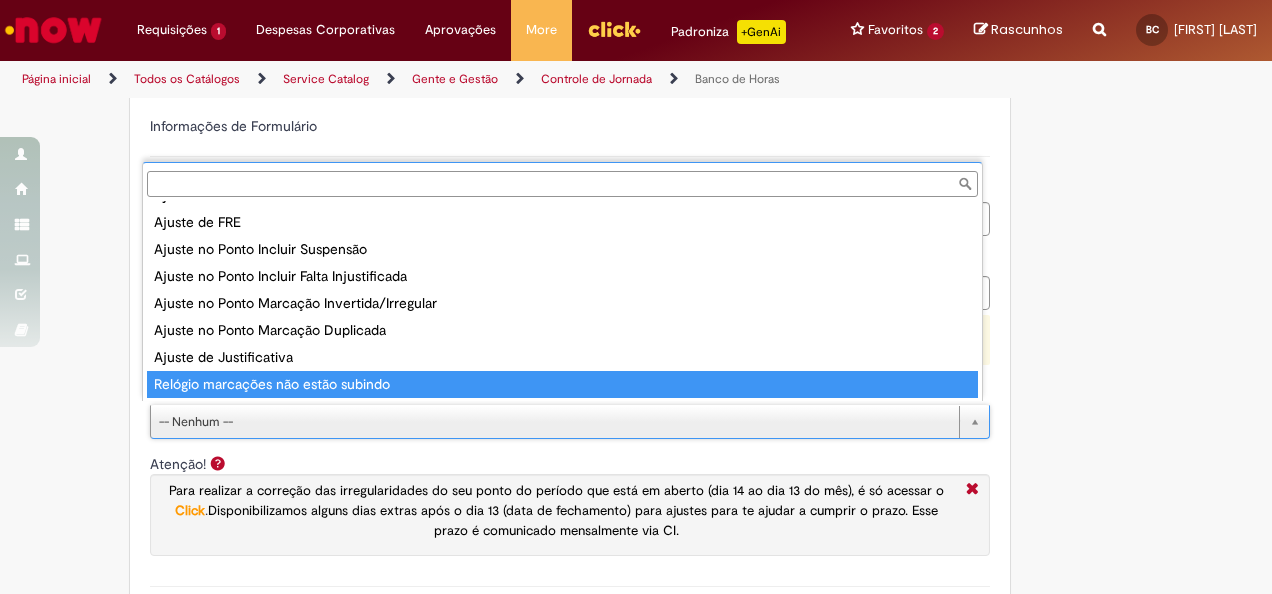 type on "**********" 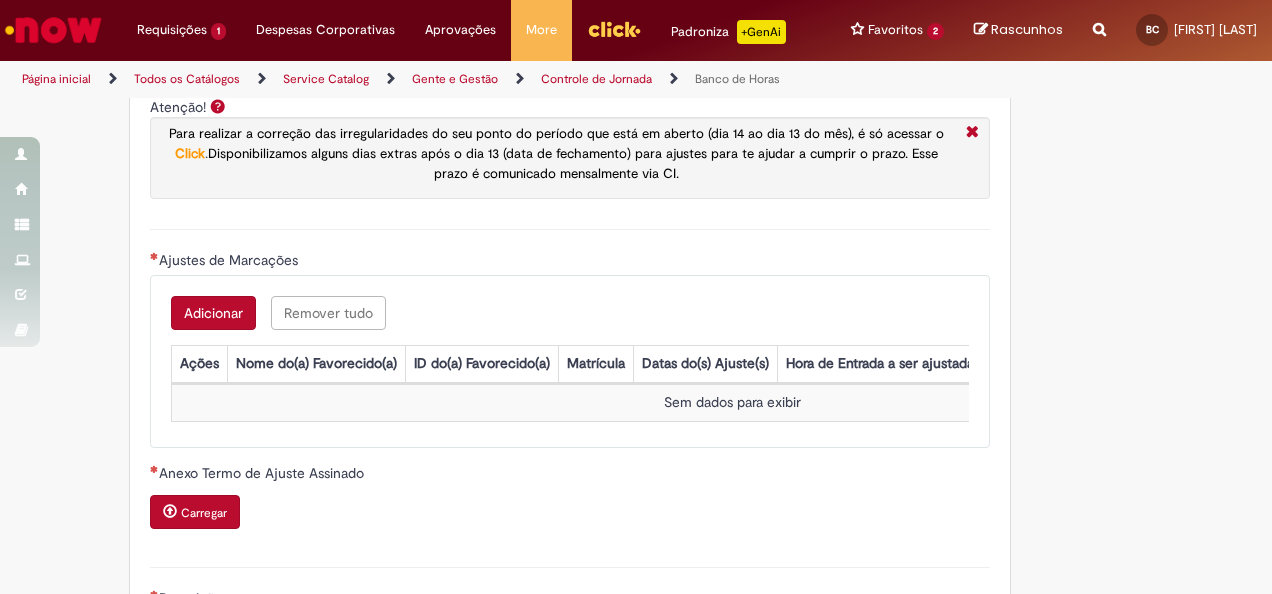 scroll, scrollTop: 1700, scrollLeft: 0, axis: vertical 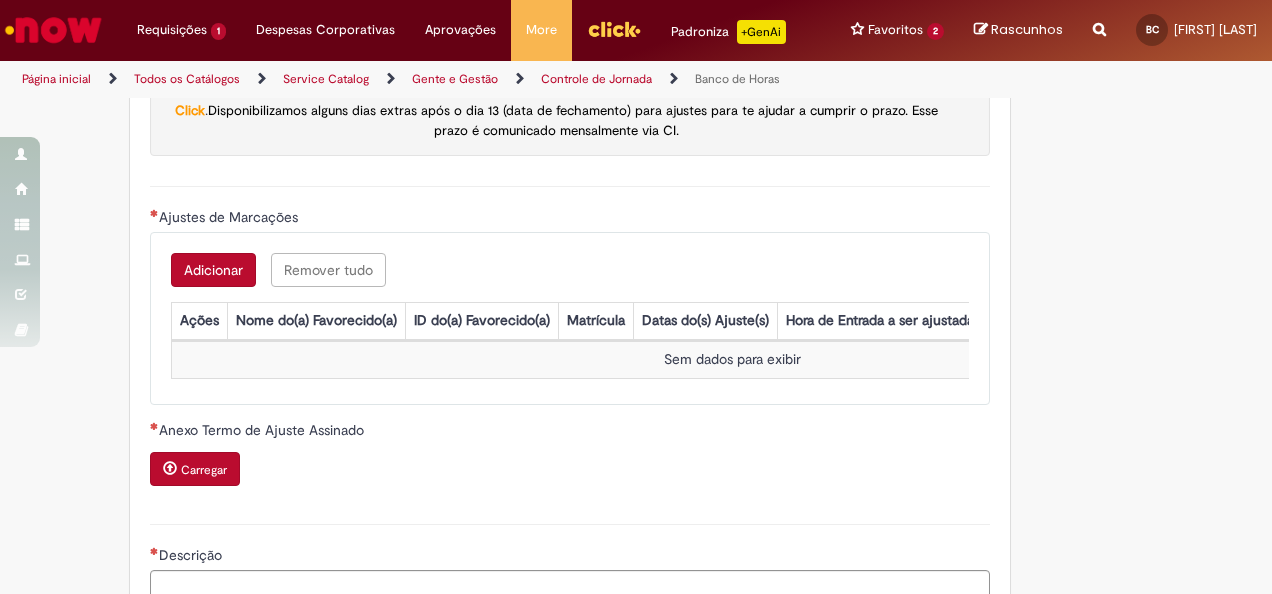 click on "Adicionar" at bounding box center [213, 270] 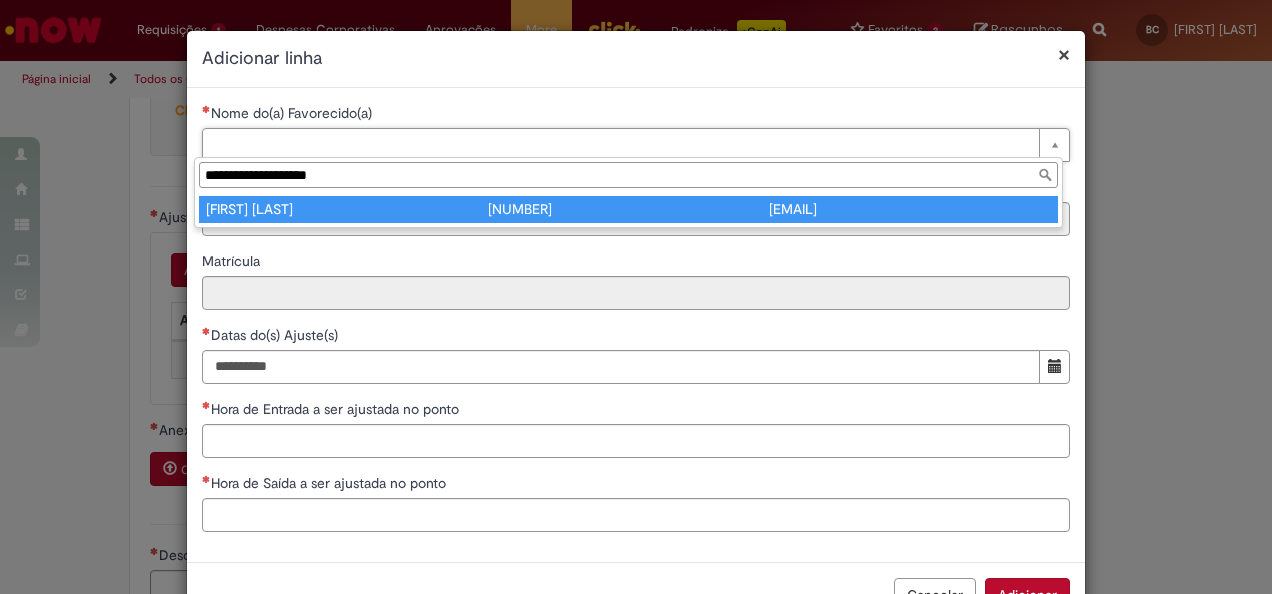 type on "**********" 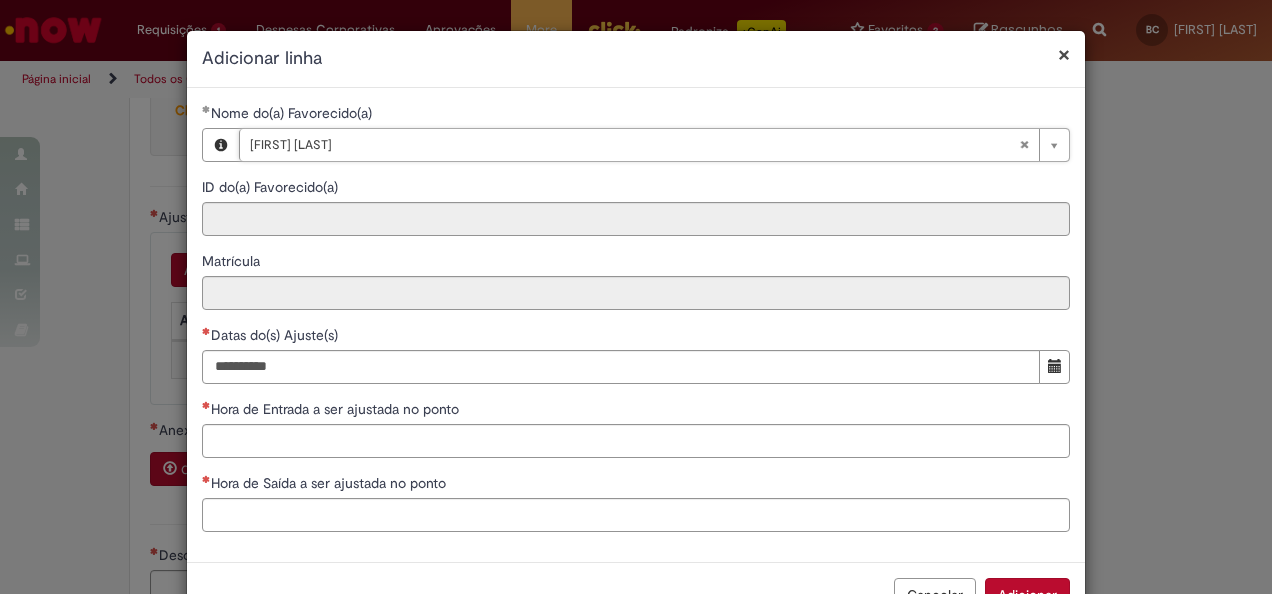type on "********" 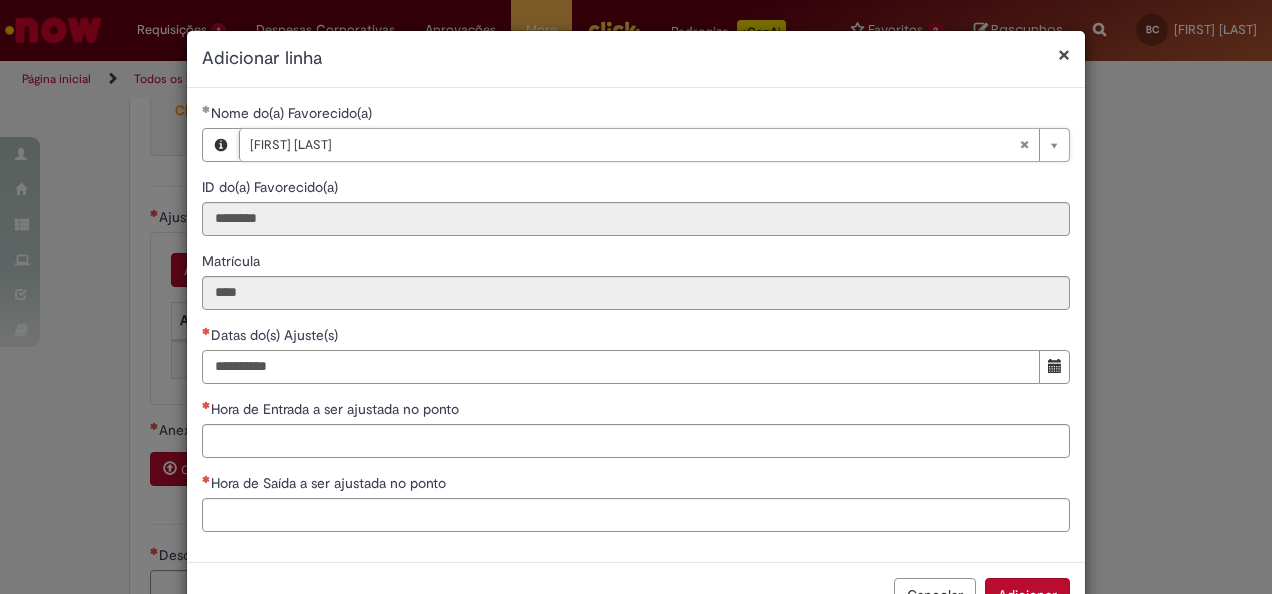 click on "Datas do(s) Ajuste(s)" at bounding box center (621, 367) 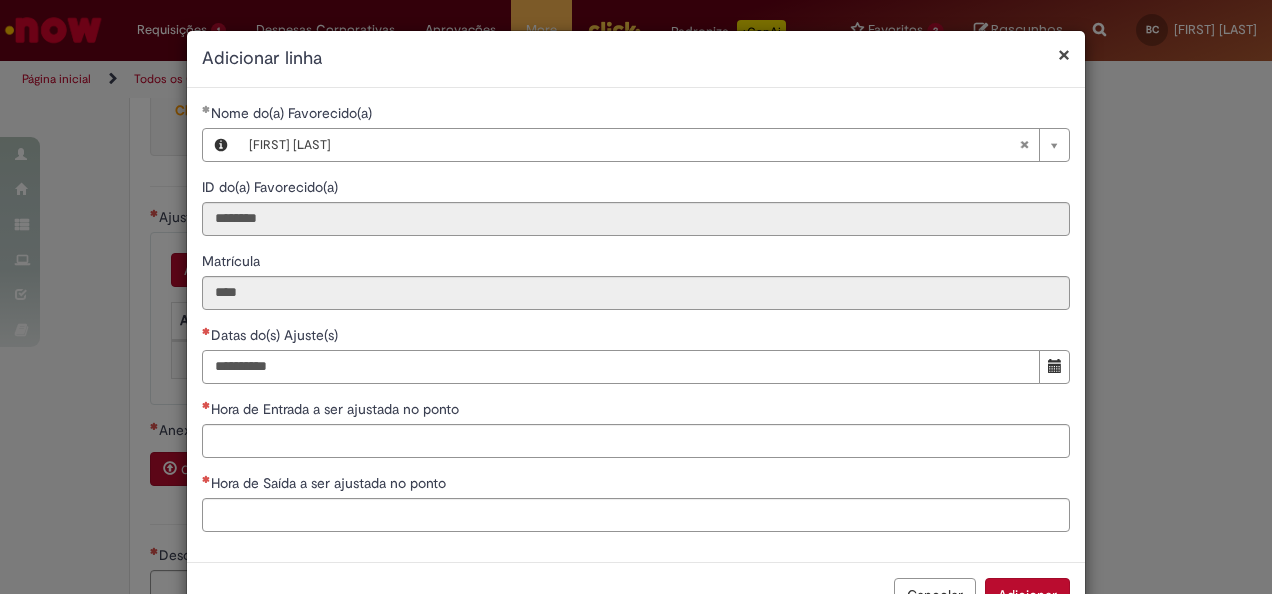 type on "**********" 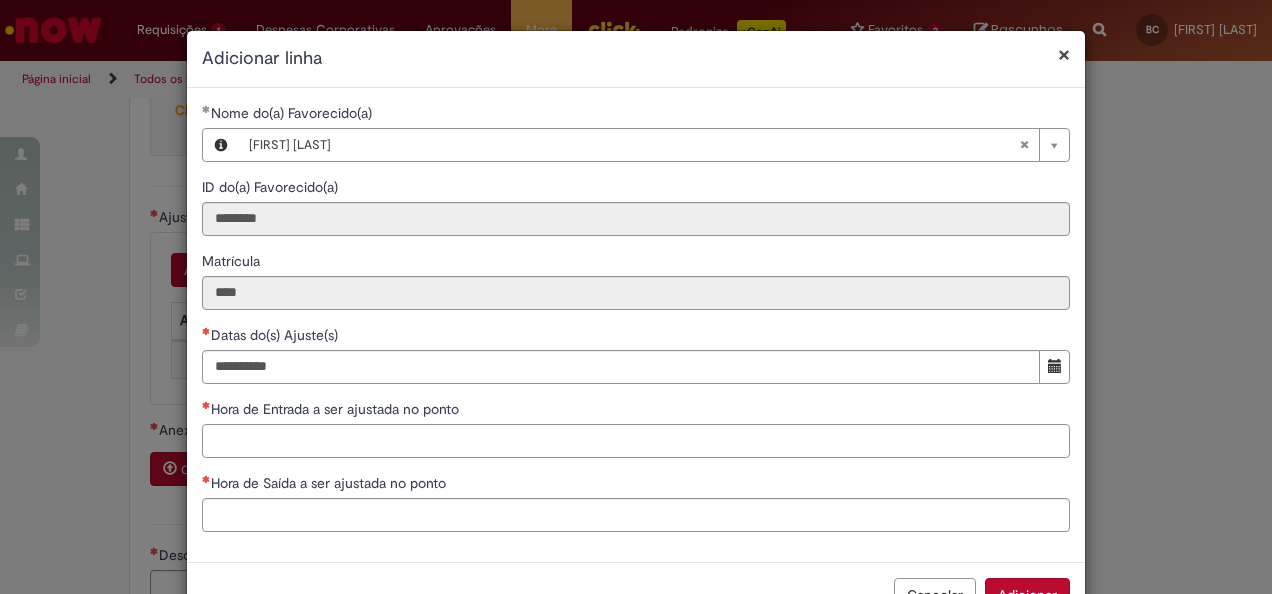 click on "Hora de Entrada a ser ajustada no ponto" at bounding box center (636, 441) 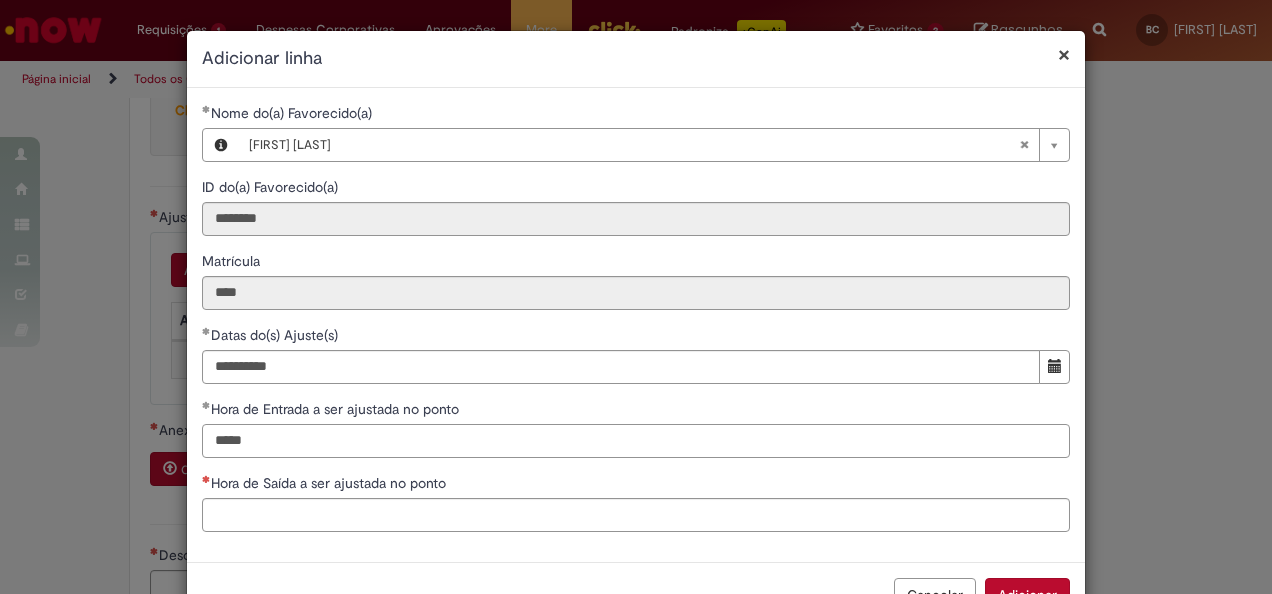 type on "*****" 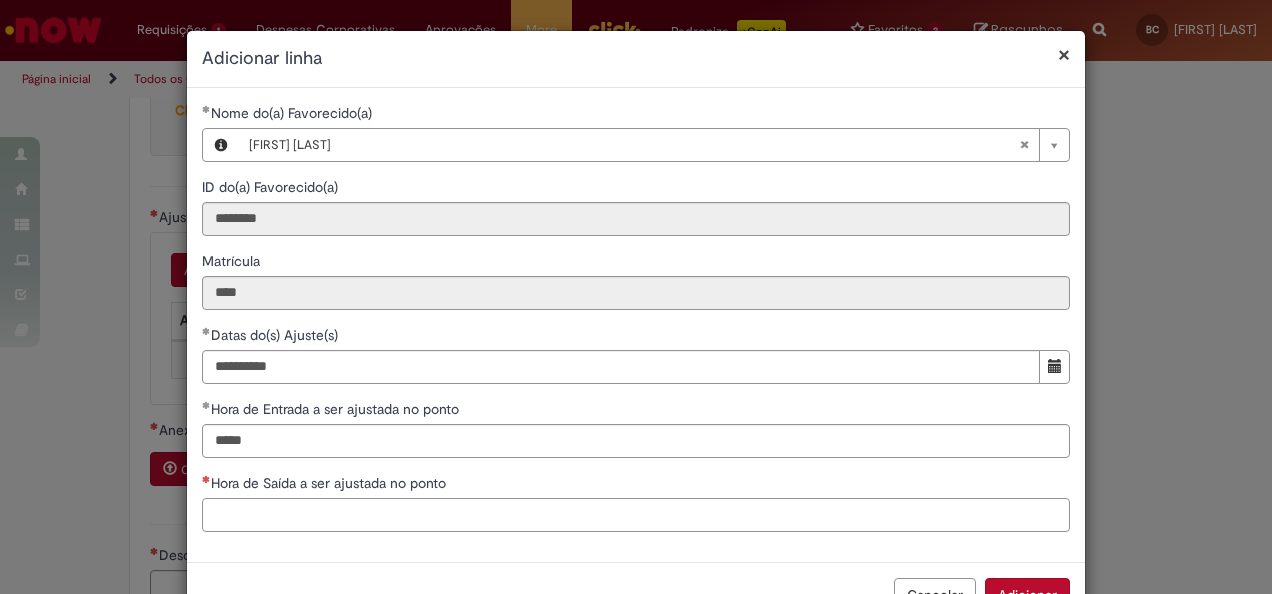 click on "Hora de Saída a ser ajustada no ponto" at bounding box center [636, 515] 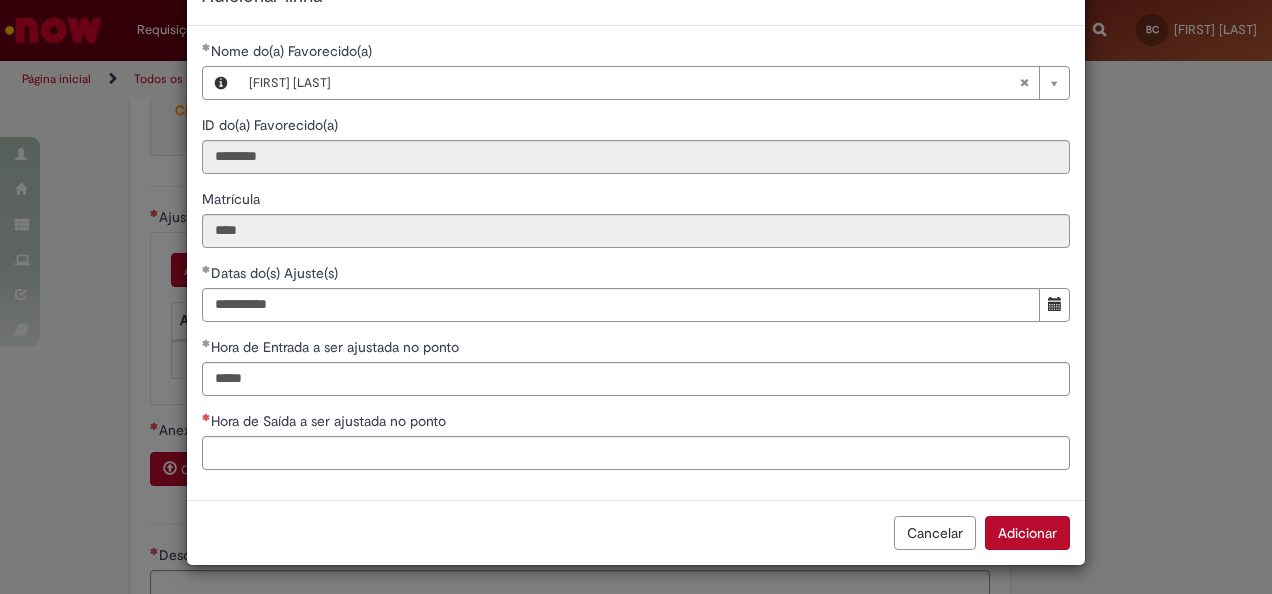 click on "Cancelar" at bounding box center [935, 533] 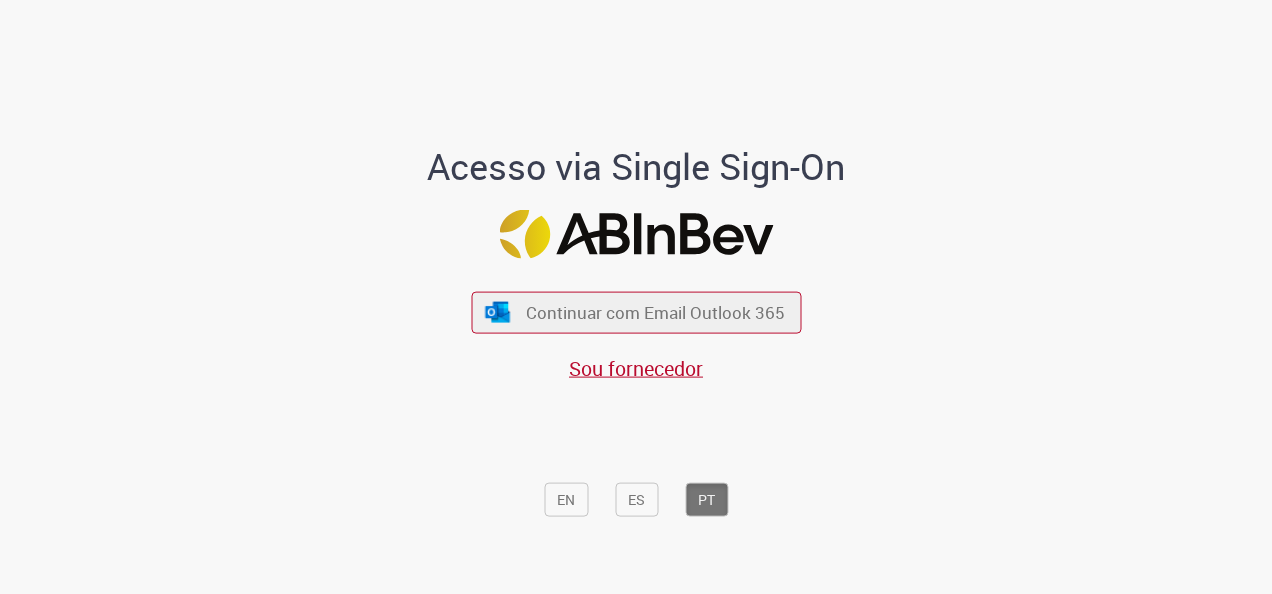 scroll, scrollTop: 0, scrollLeft: 0, axis: both 